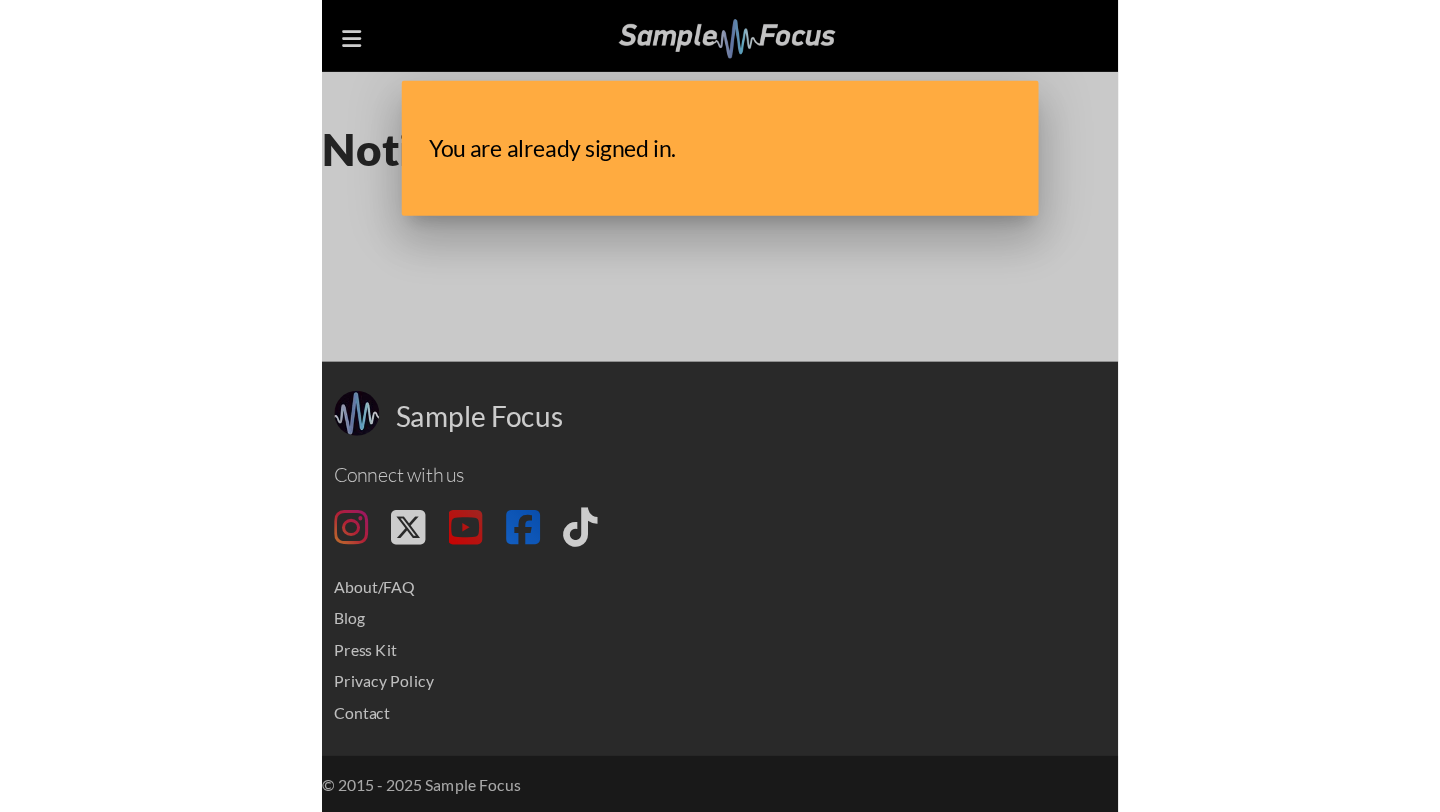 scroll, scrollTop: 0, scrollLeft: 0, axis: both 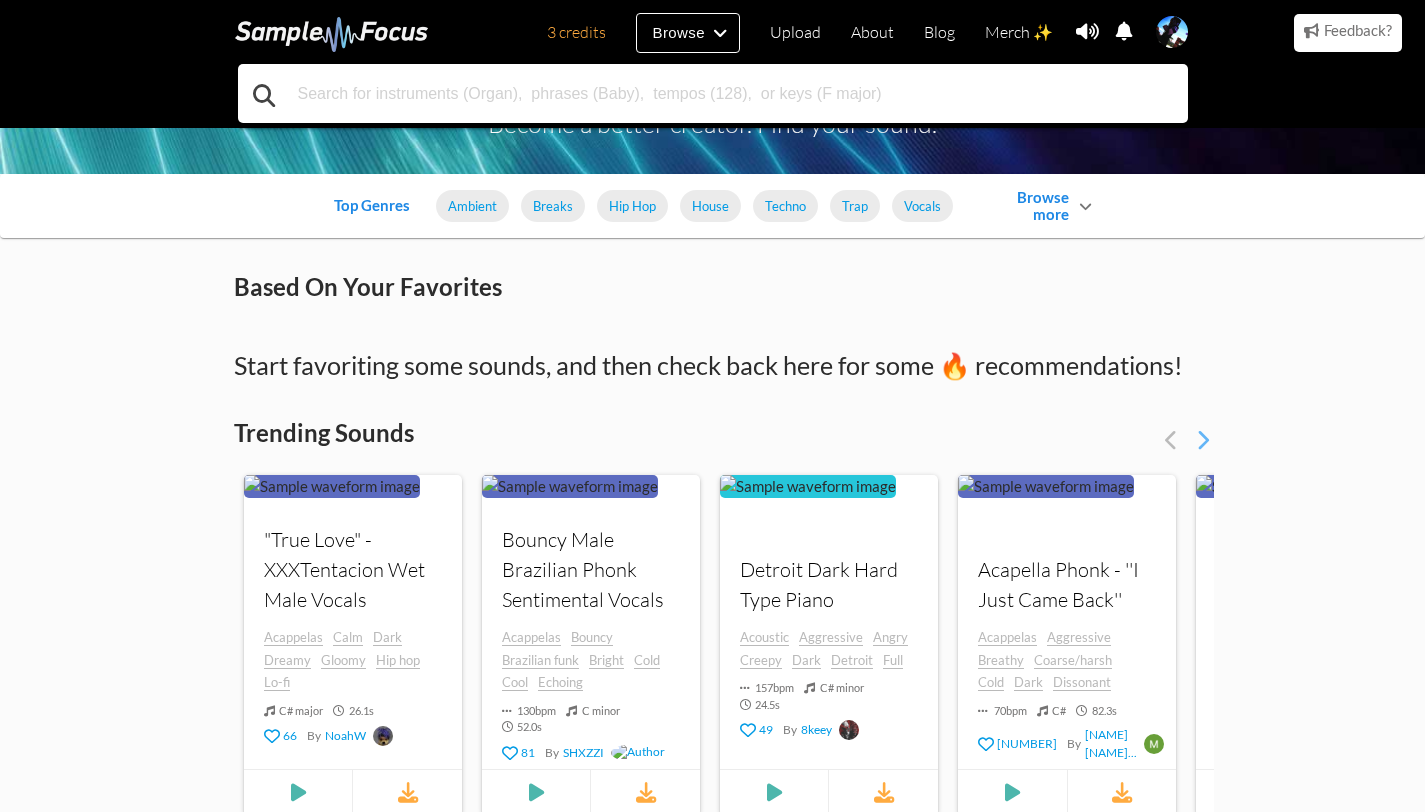 click at bounding box center [713, 93] 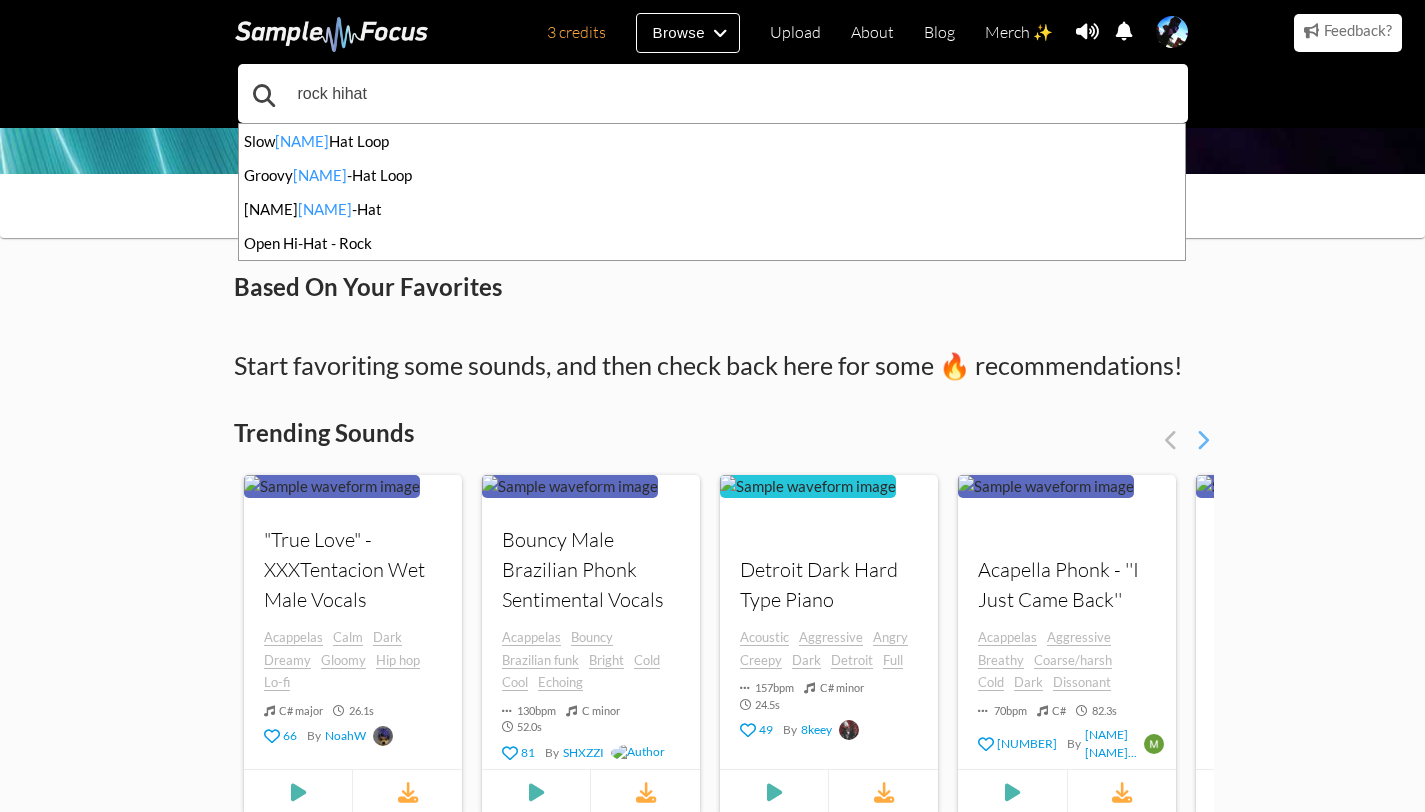 type on "rock hihat" 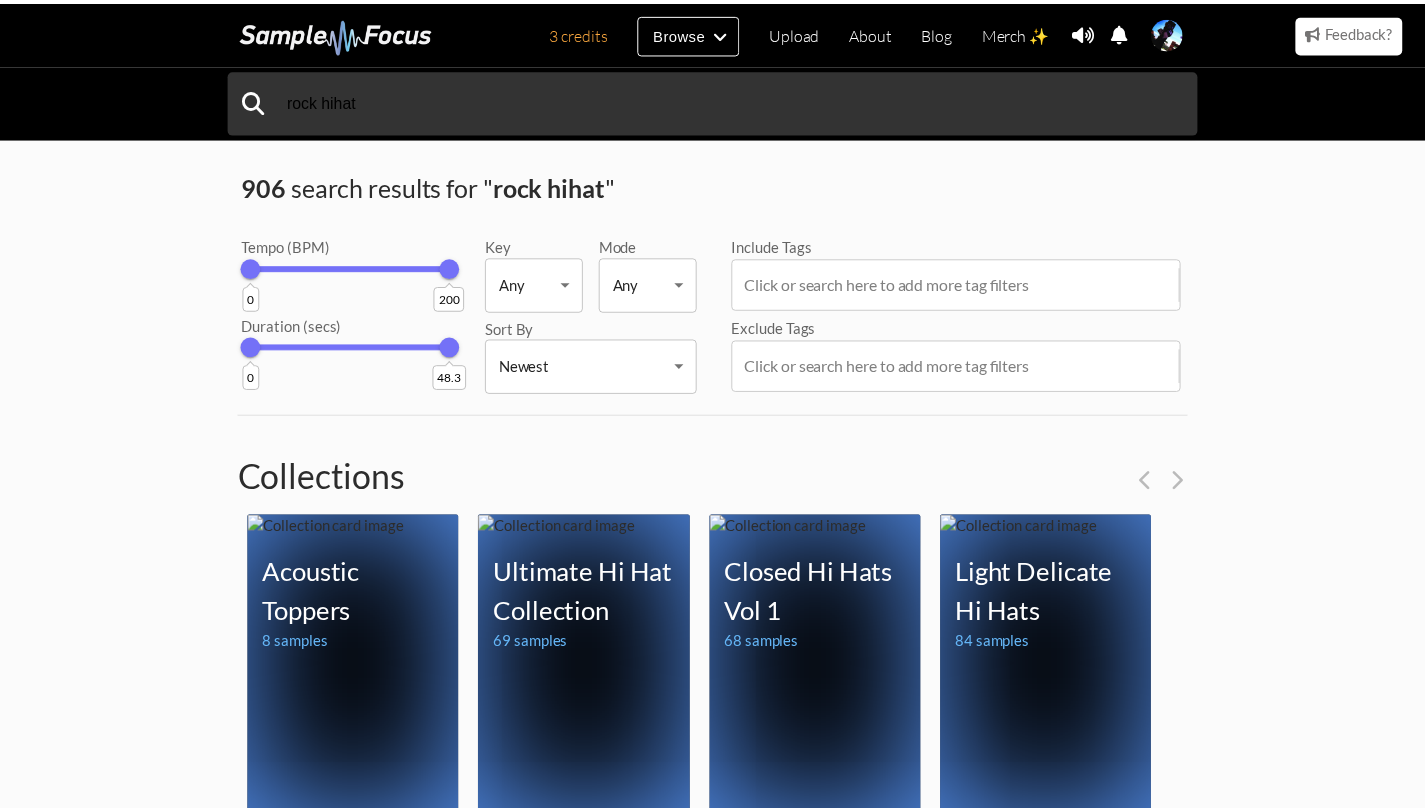 scroll, scrollTop: 0, scrollLeft: 0, axis: both 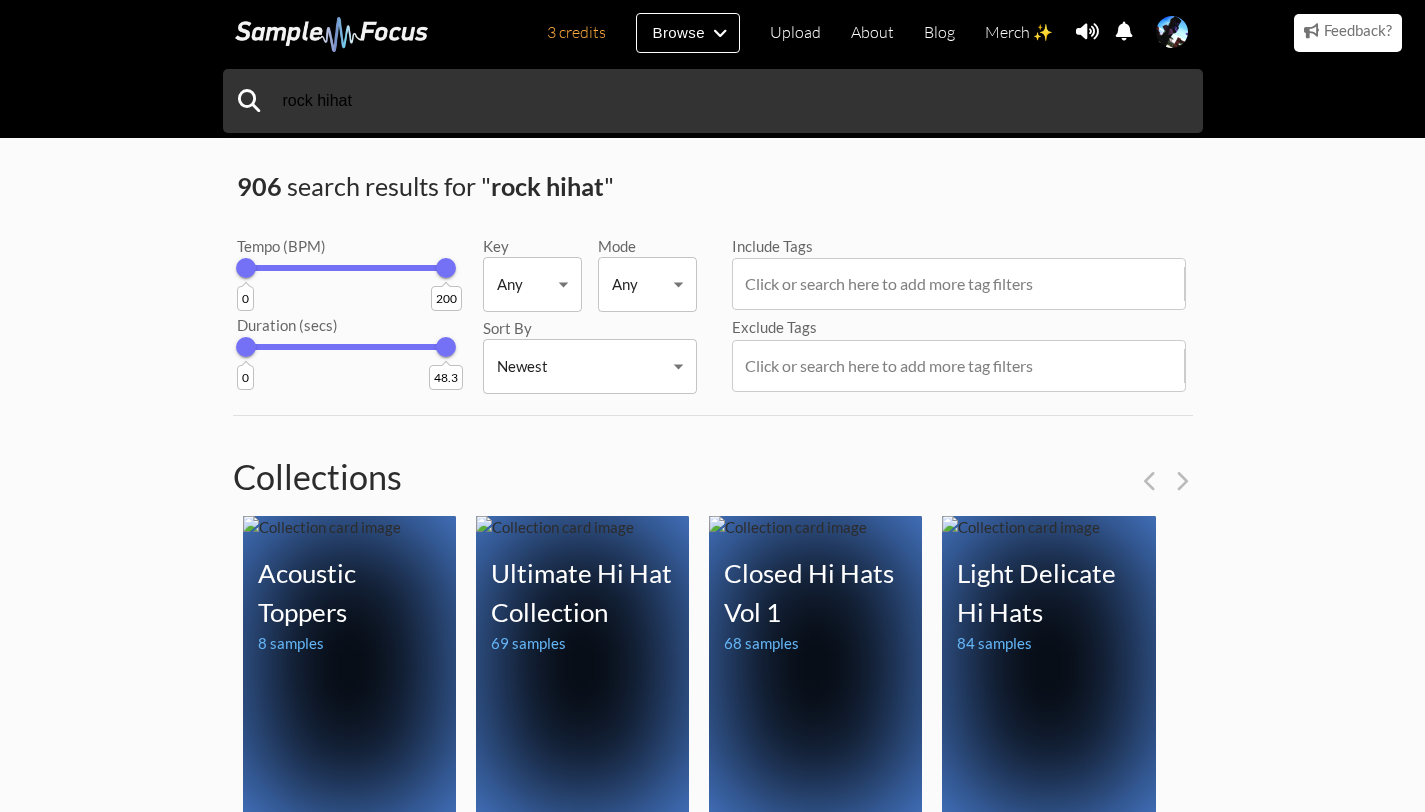 click on "rock hihat
906    search results for " rock hihat " Tempo (BPM) 0 200 Duration (secs) 0 48.3 Key Any Any ​ Mode Any Any ​ Sort By Newest Newest ​ Include Tags Click or search here to add more tag filters Exclude Tags Click or search here to add more tag filters Collections Acoustic Toppers 8 samples Acoustic Toppers Your browser does not support the audio  element. Your browser does not support the audio  element. Your browser does not support the audio  element. +  5  more  samples Ultimate Hi Hat Collection 69 samples Ultimate Hi Hat Collection Your browser does not support the audio  element. Your browser does not support the audio  element. Your browser does not support the audio  element. +  66  more  samples Closed Hi Hats Vol 1 68 samples Closed Hi Hats Vol 1 Your browser does not support the audio  element. Your browser does not support the +" at bounding box center [712, 1387] 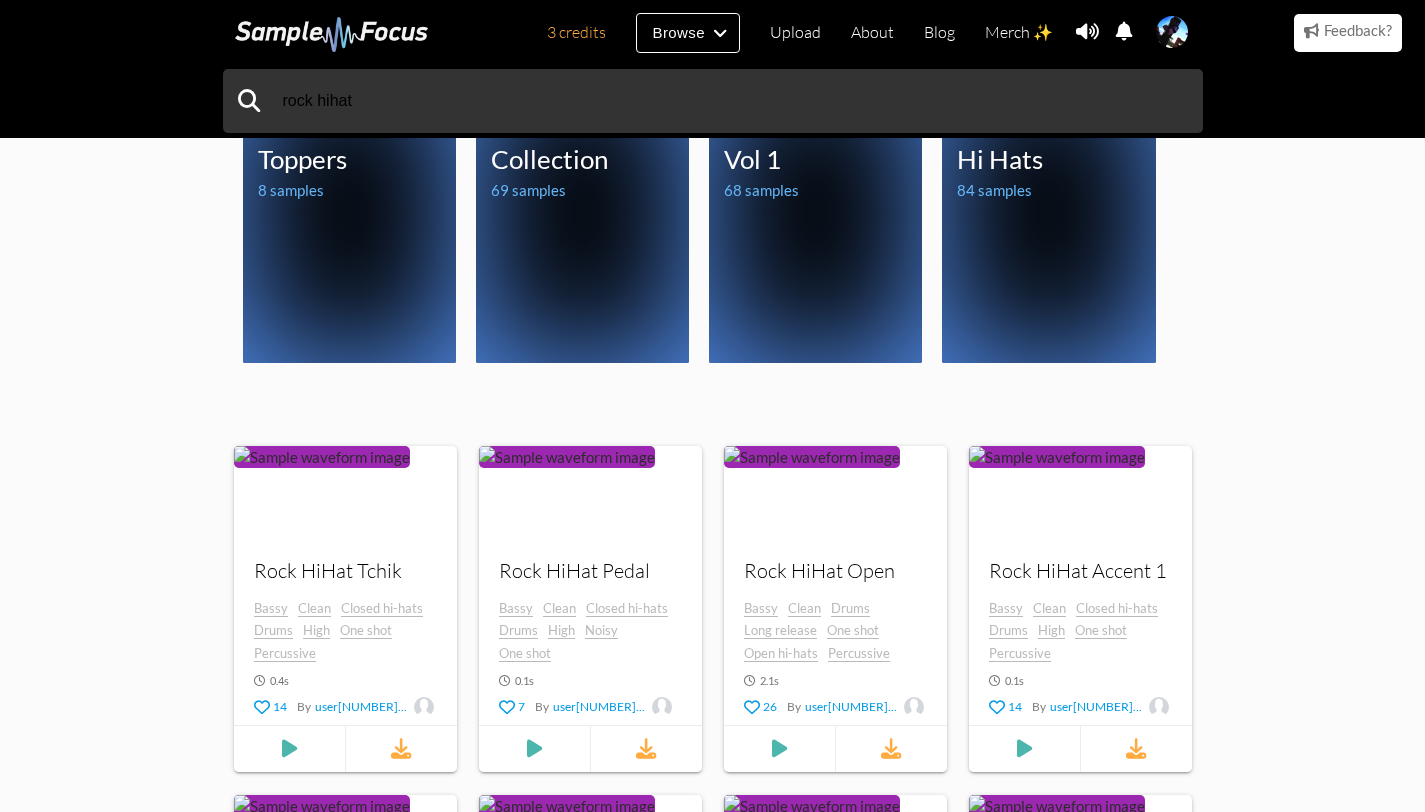 scroll, scrollTop: 376, scrollLeft: 0, axis: vertical 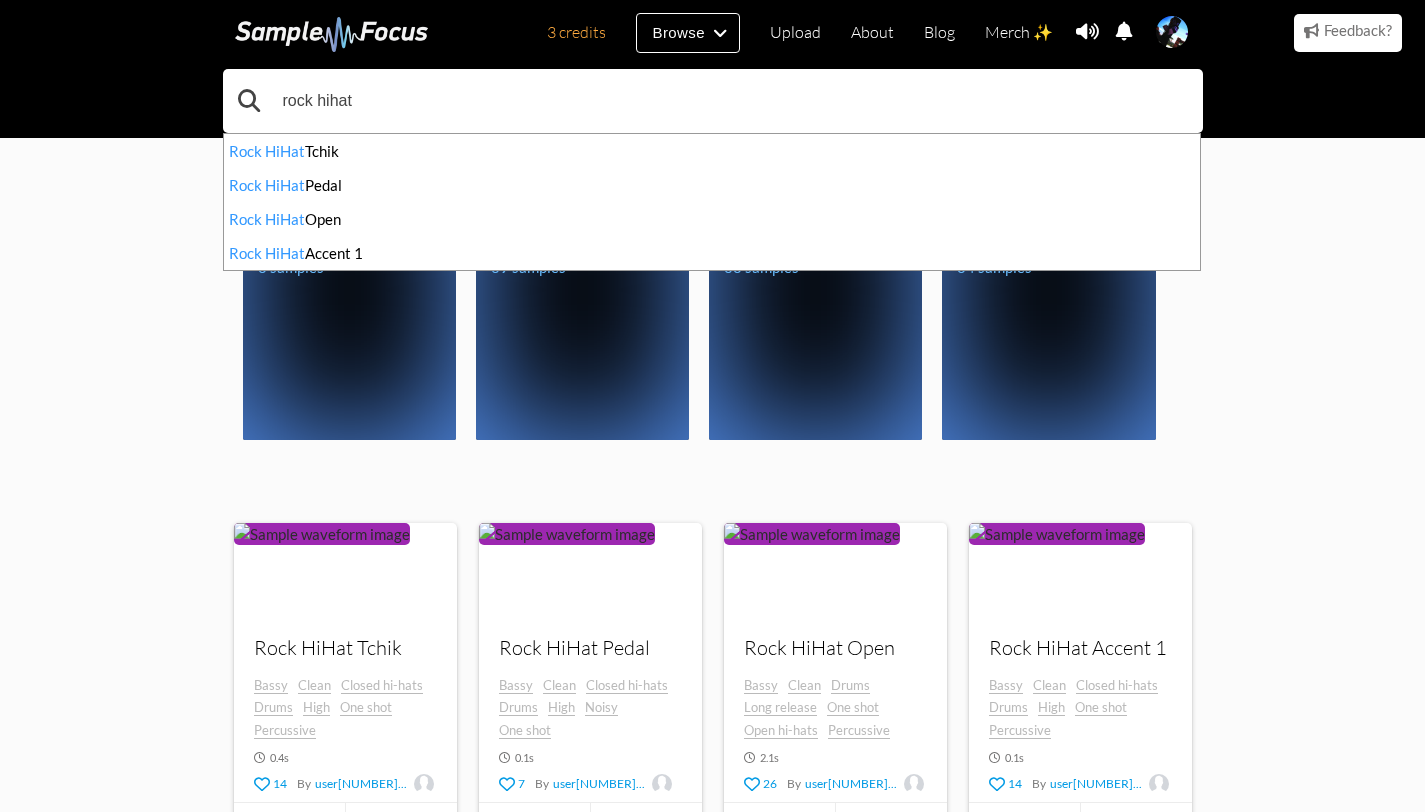 drag, startPoint x: 451, startPoint y: 109, endPoint x: 321, endPoint y: 108, distance: 130.00385 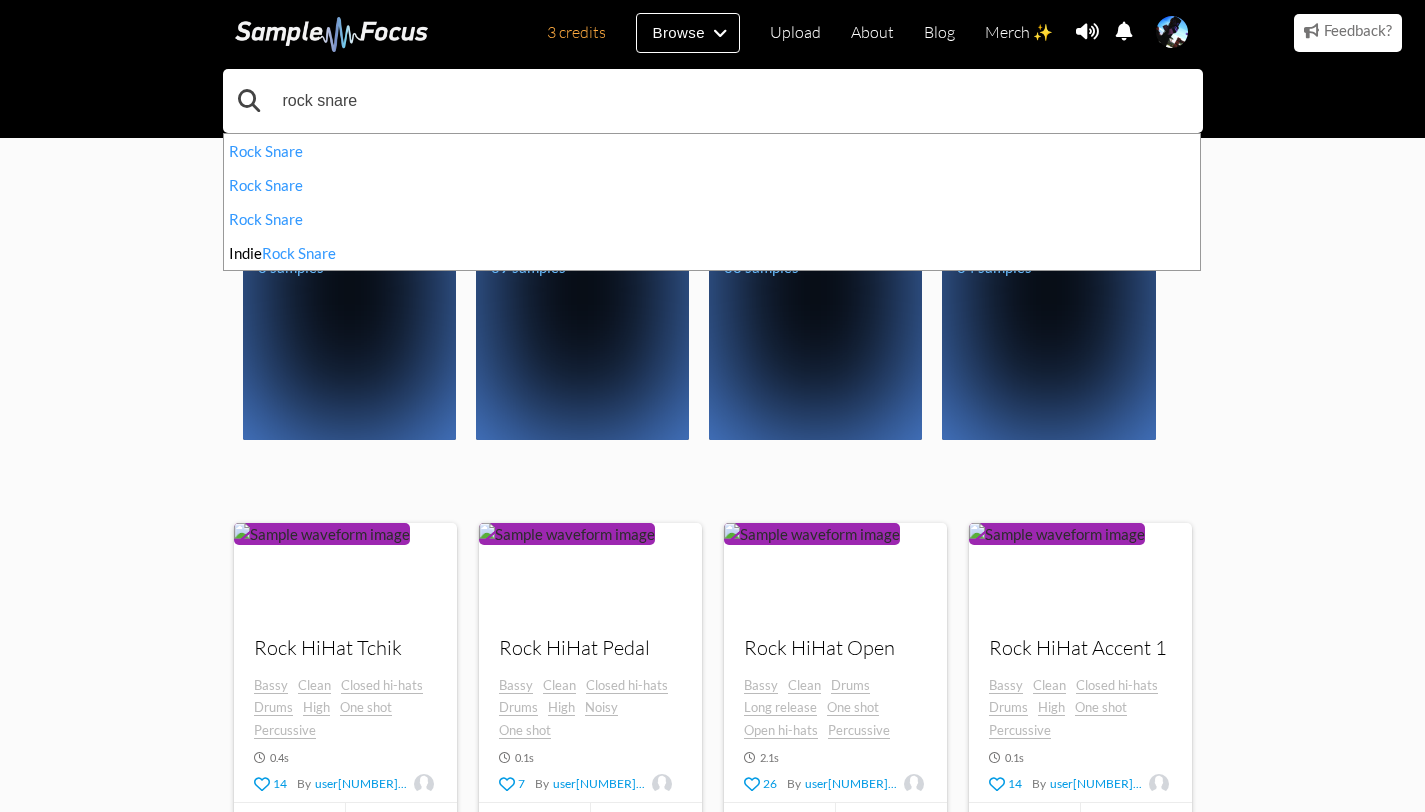 type on "rock snare" 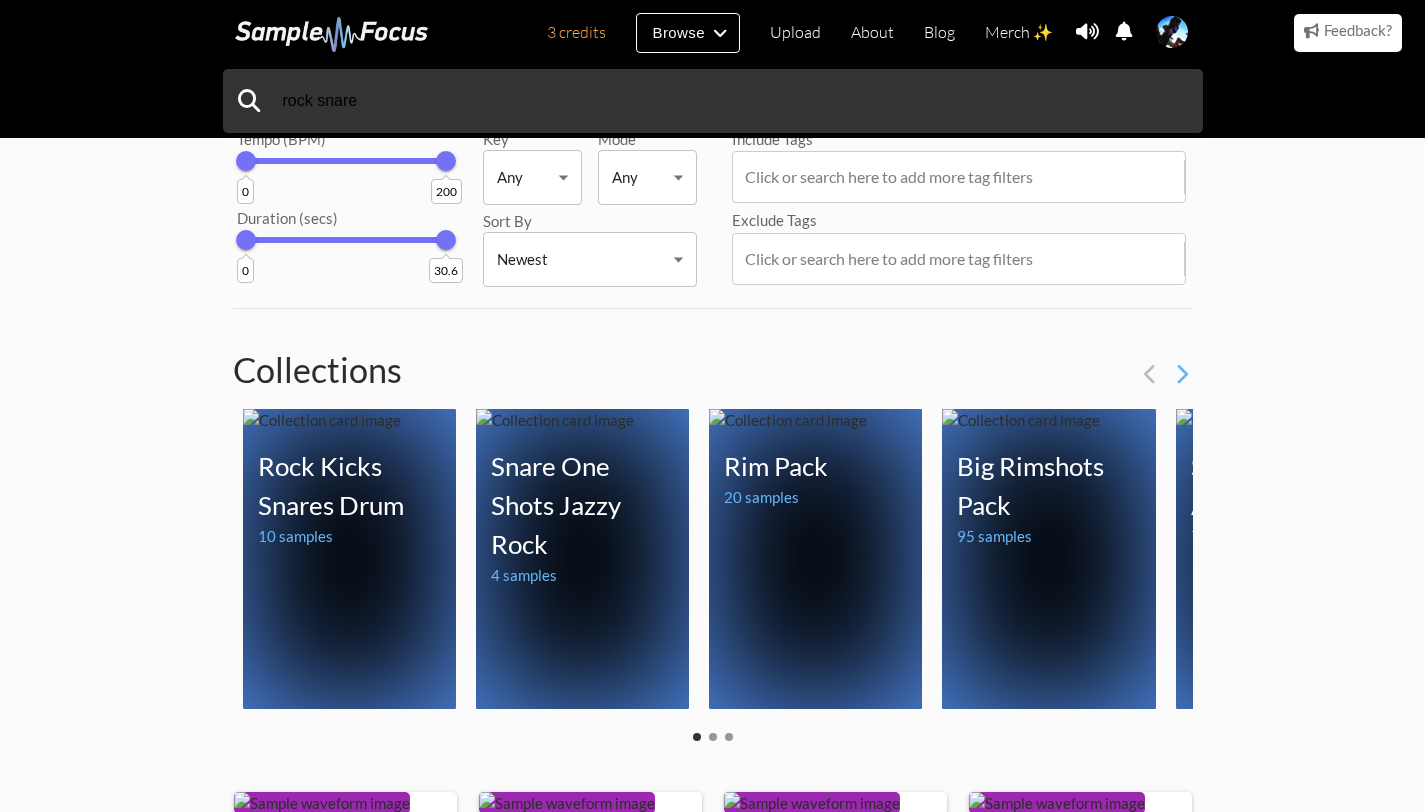 scroll, scrollTop: 0, scrollLeft: 0, axis: both 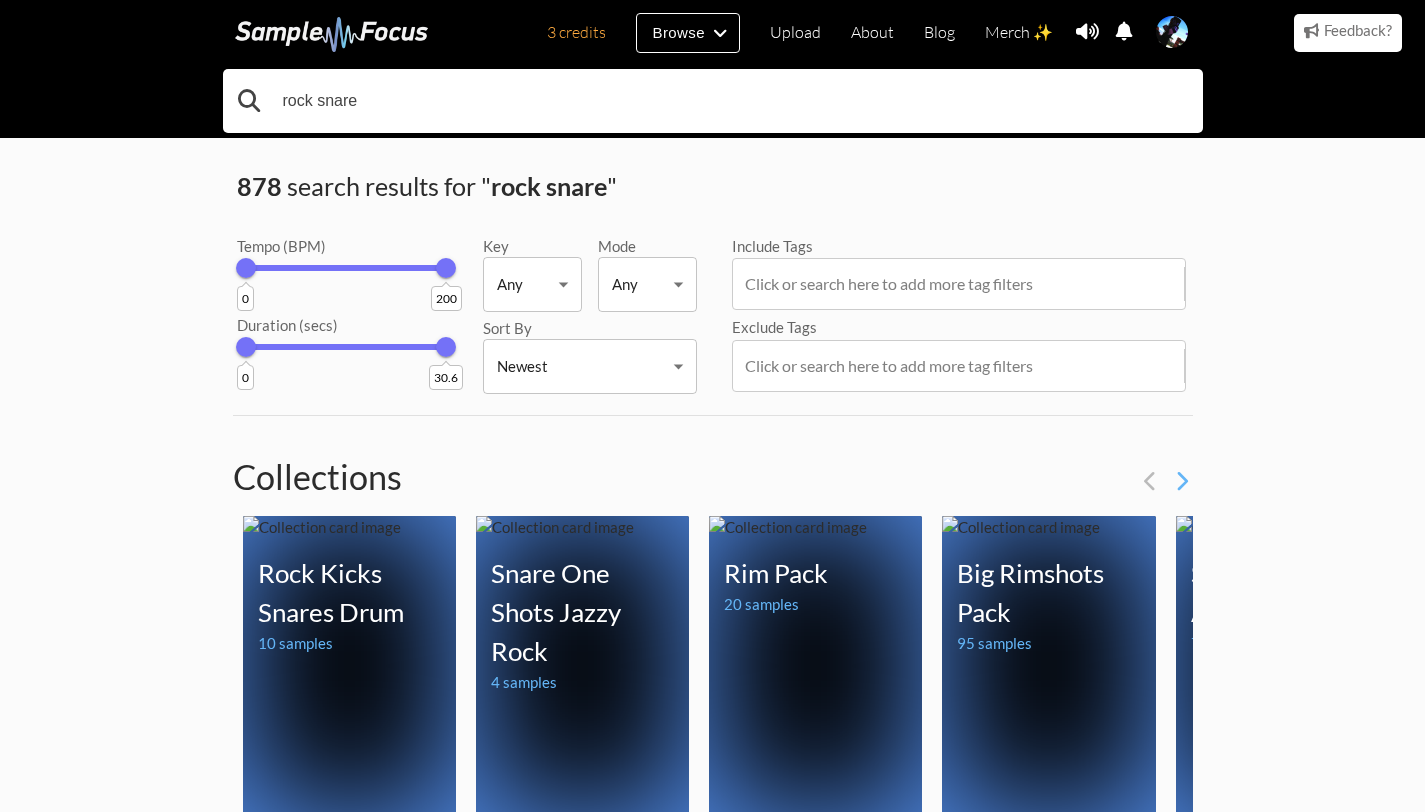 drag, startPoint x: 425, startPoint y: 122, endPoint x: 65, endPoint y: 114, distance: 360.08887 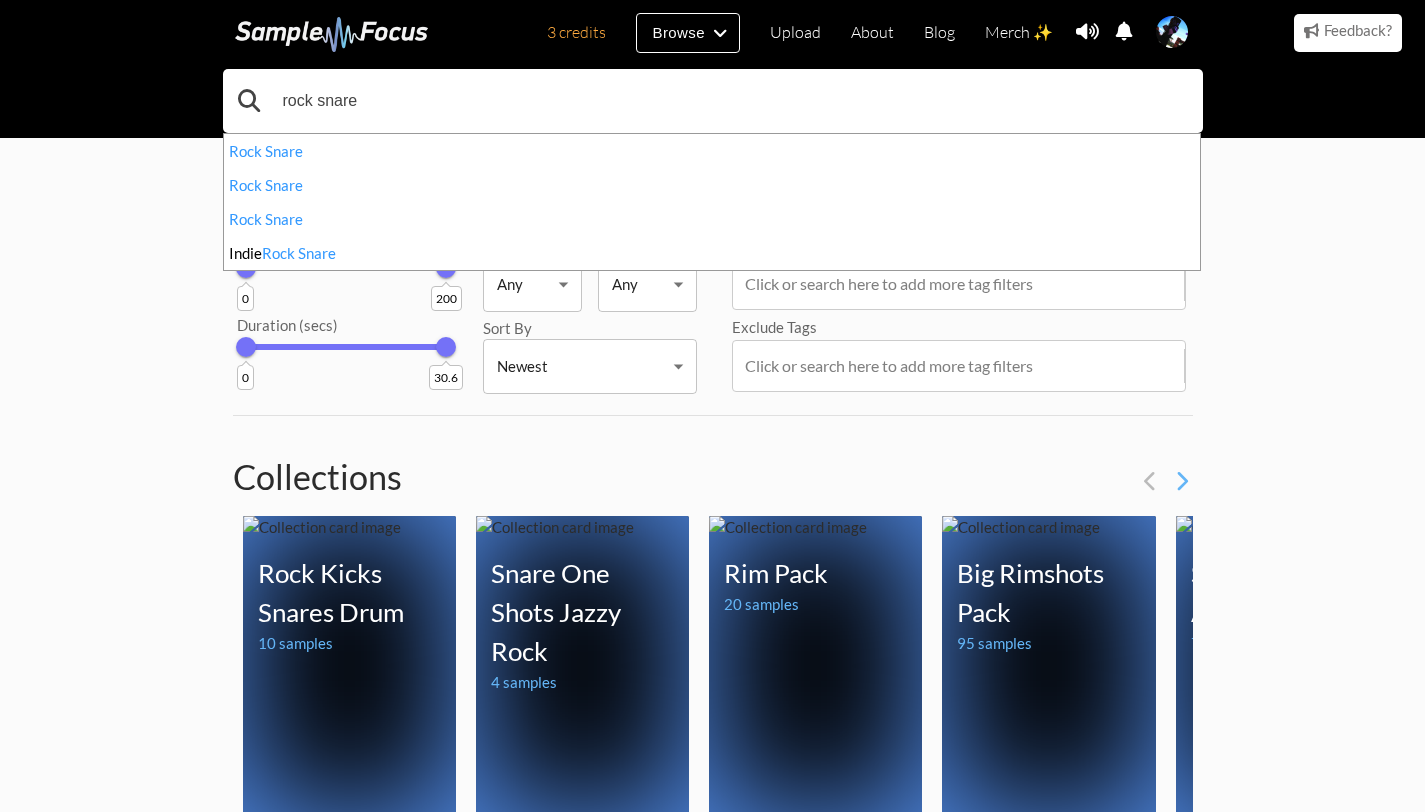 drag, startPoint x: 192, startPoint y: 90, endPoint x: 172, endPoint y: 87, distance: 20.22375 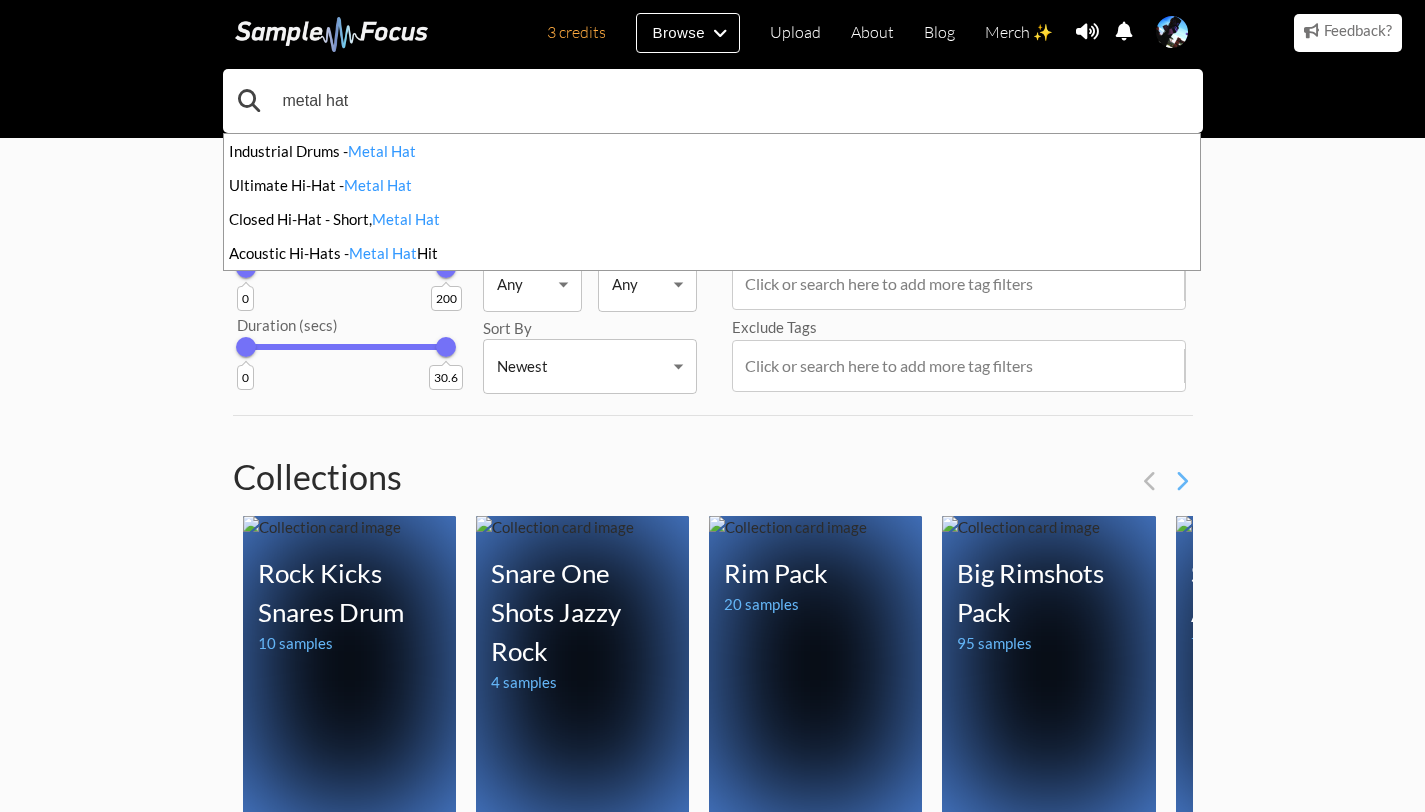 type on "metal hat" 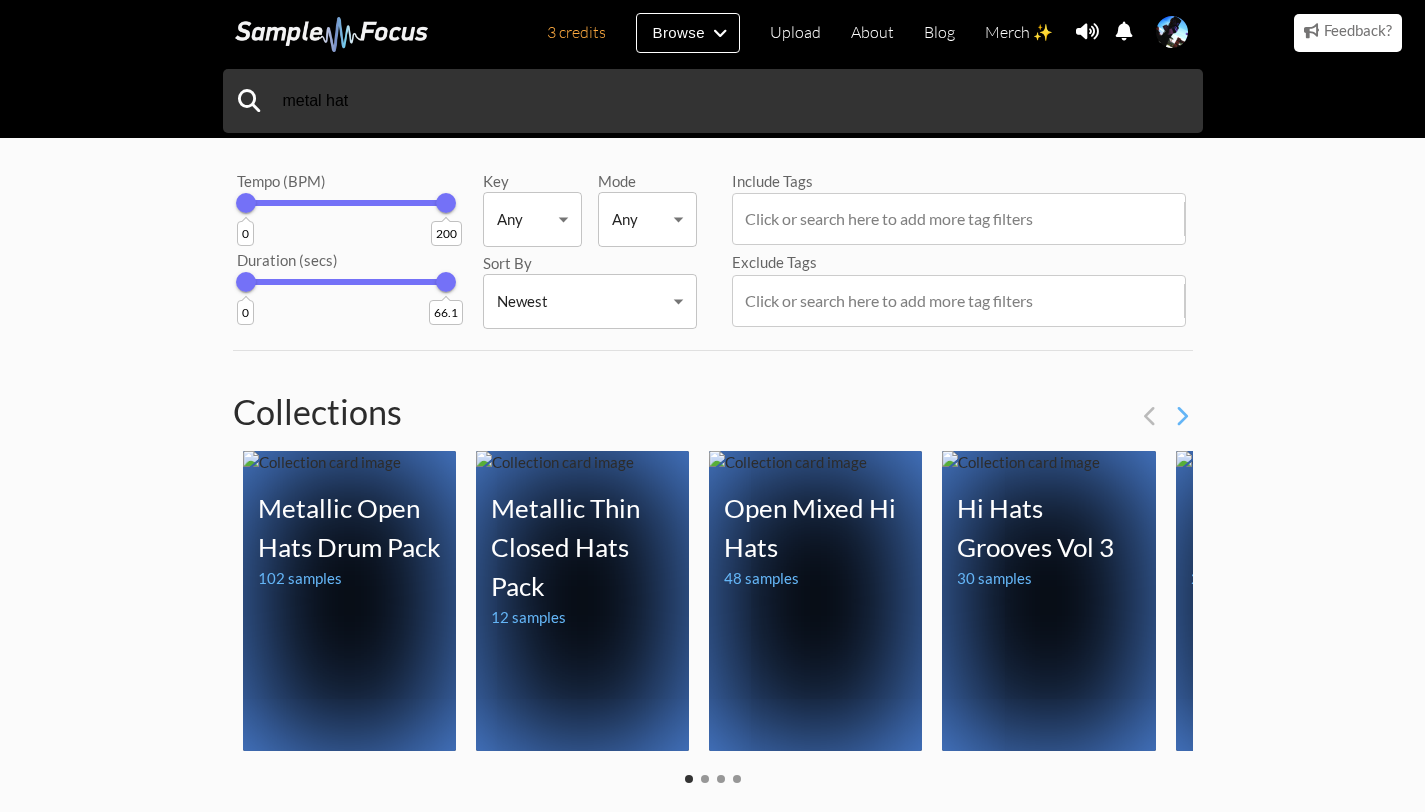 scroll, scrollTop: 0, scrollLeft: 0, axis: both 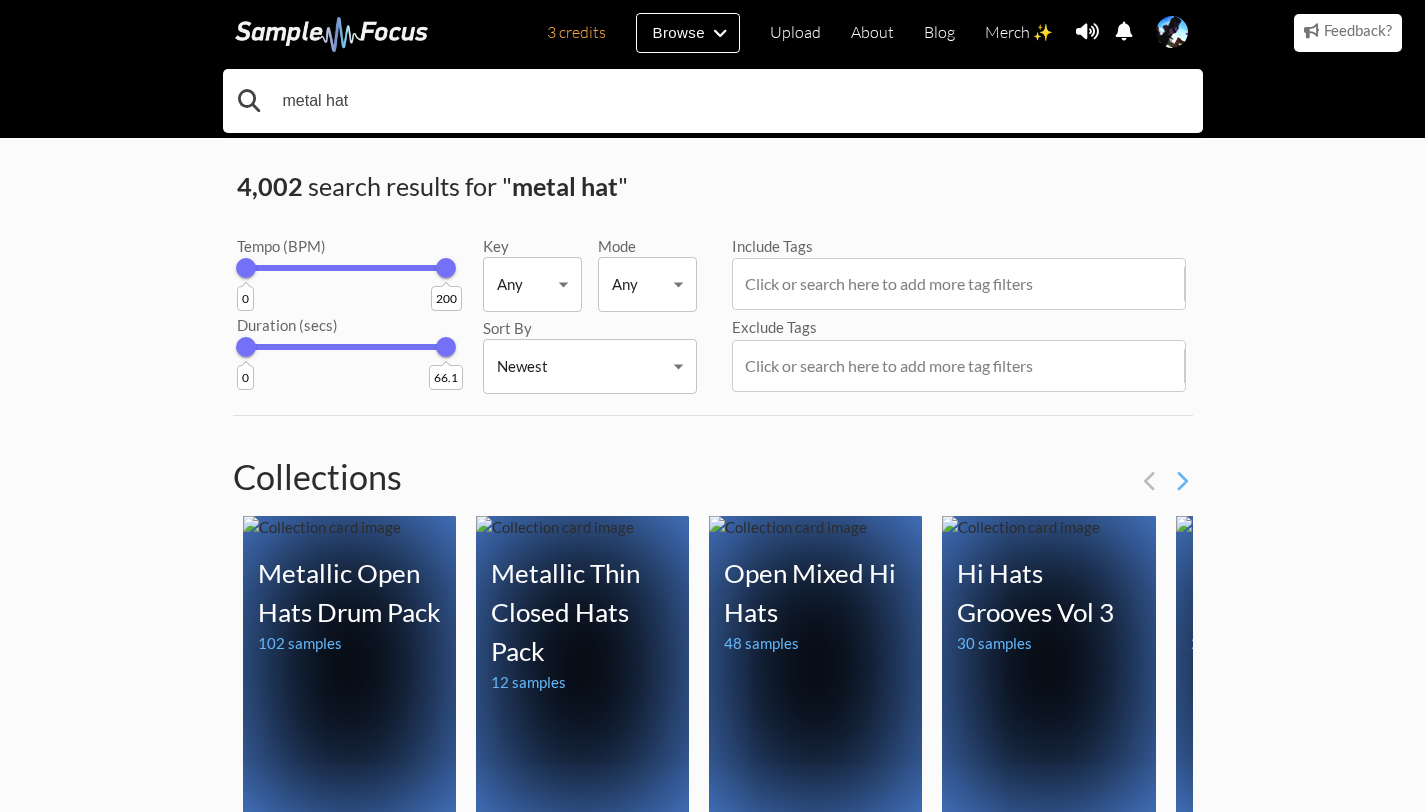 click on "metal hat" at bounding box center (713, 101) 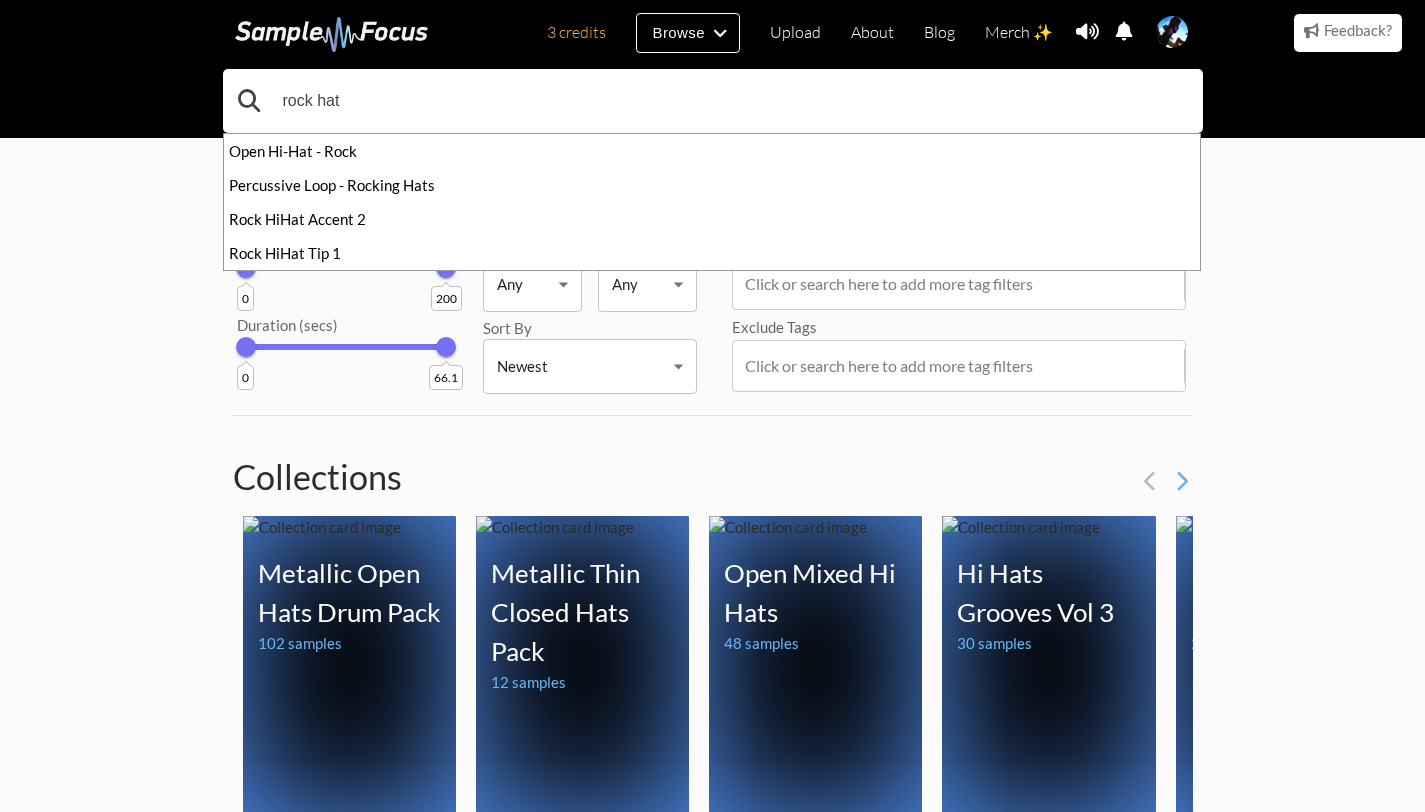 type on "rock hat" 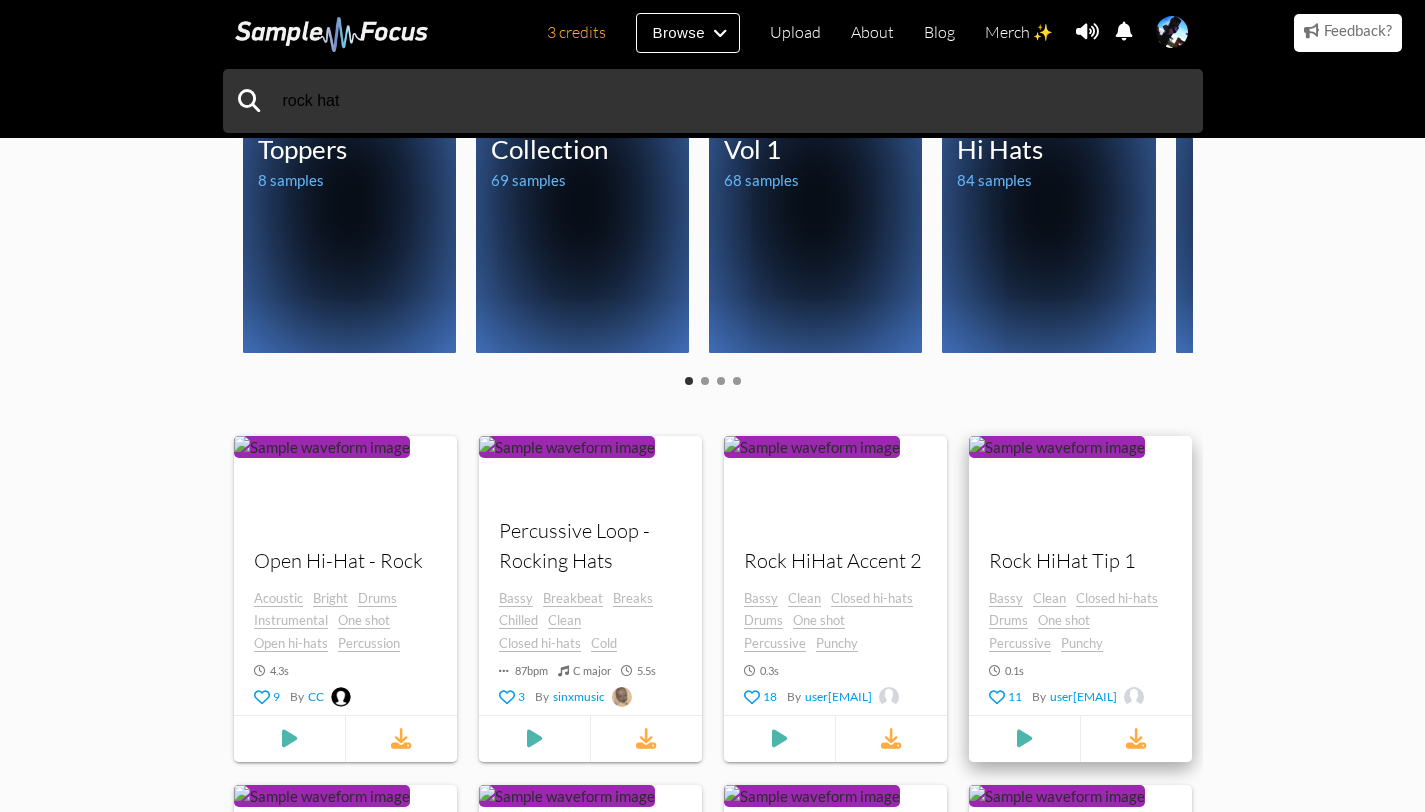 scroll, scrollTop: 465, scrollLeft: 0, axis: vertical 